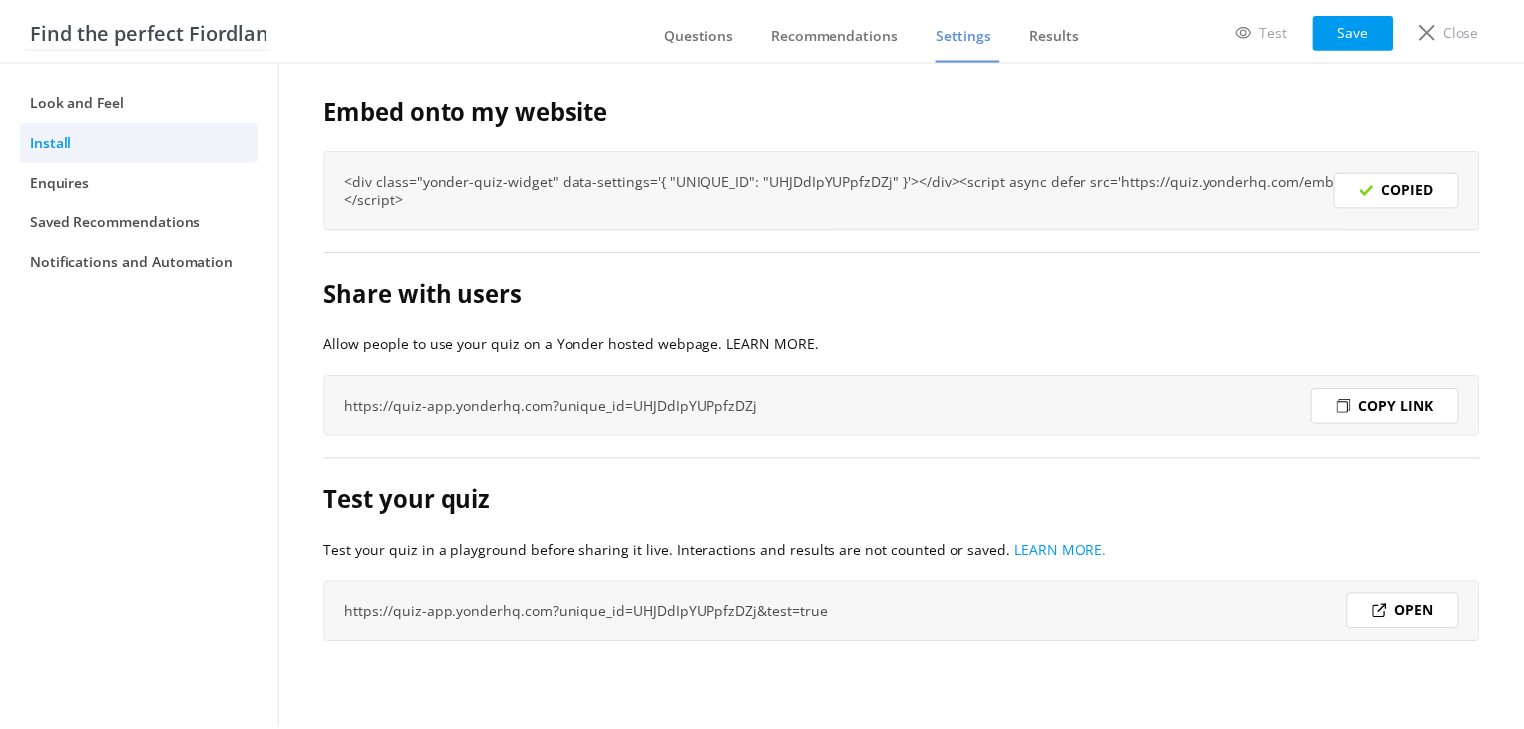 scroll, scrollTop: 0, scrollLeft: 0, axis: both 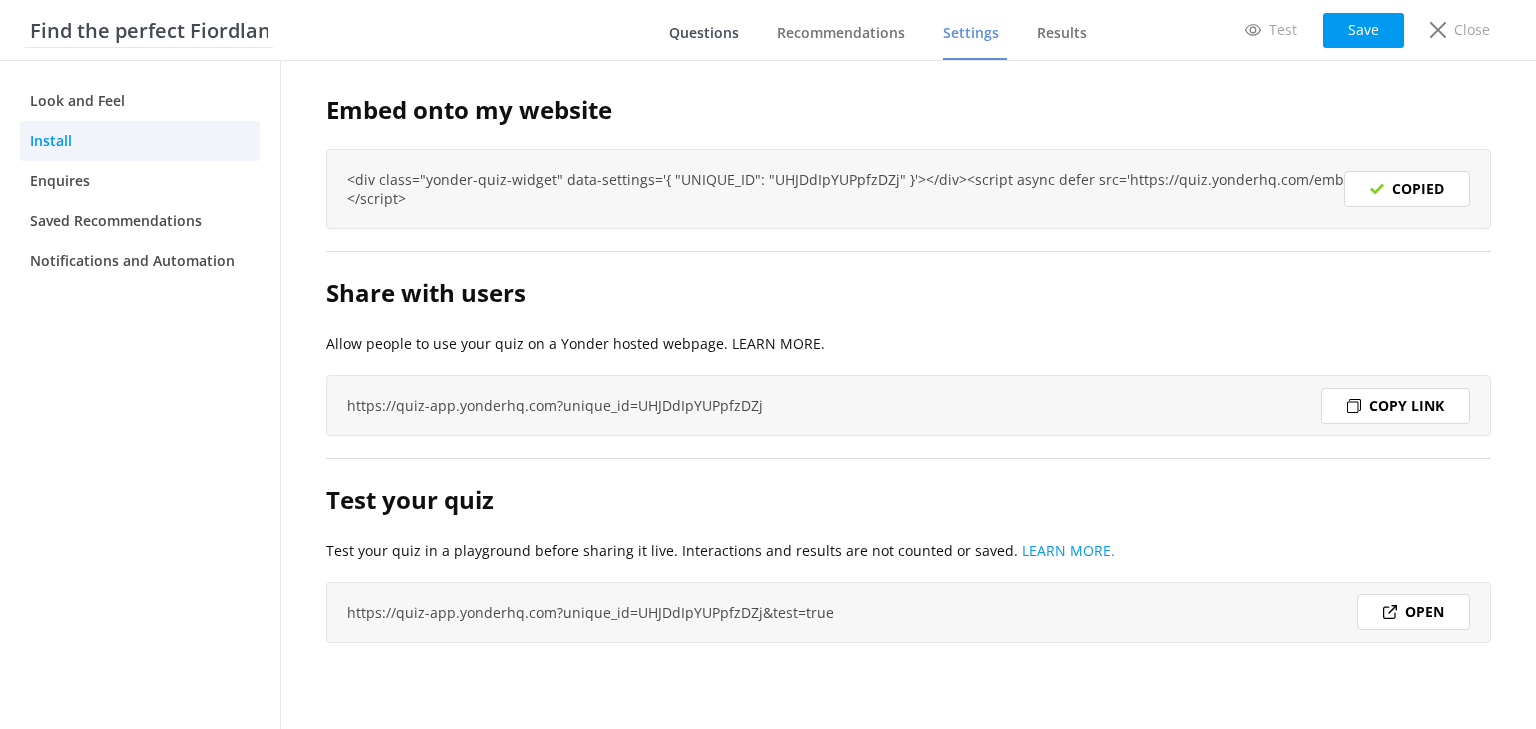 click on "Questions" at bounding box center (704, 33) 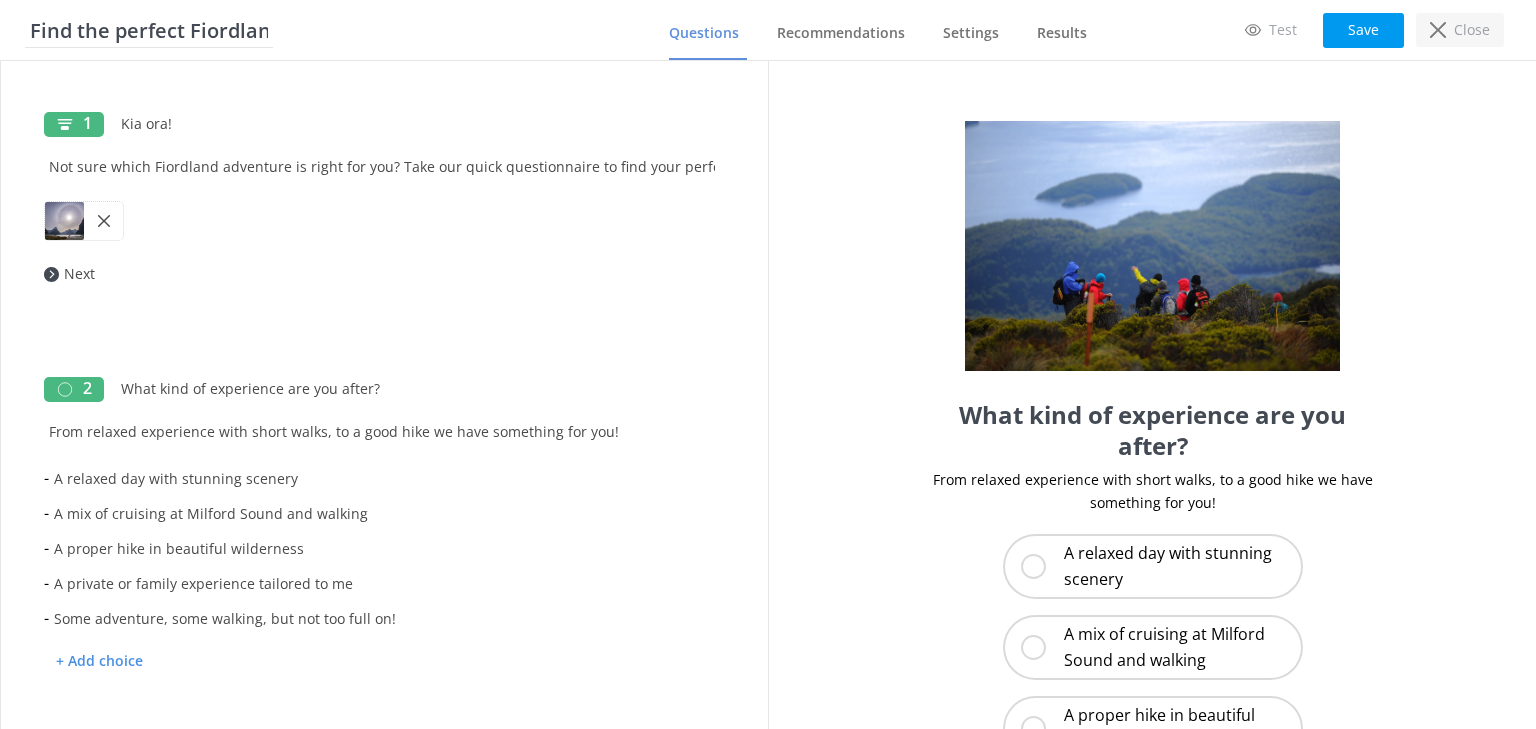 click 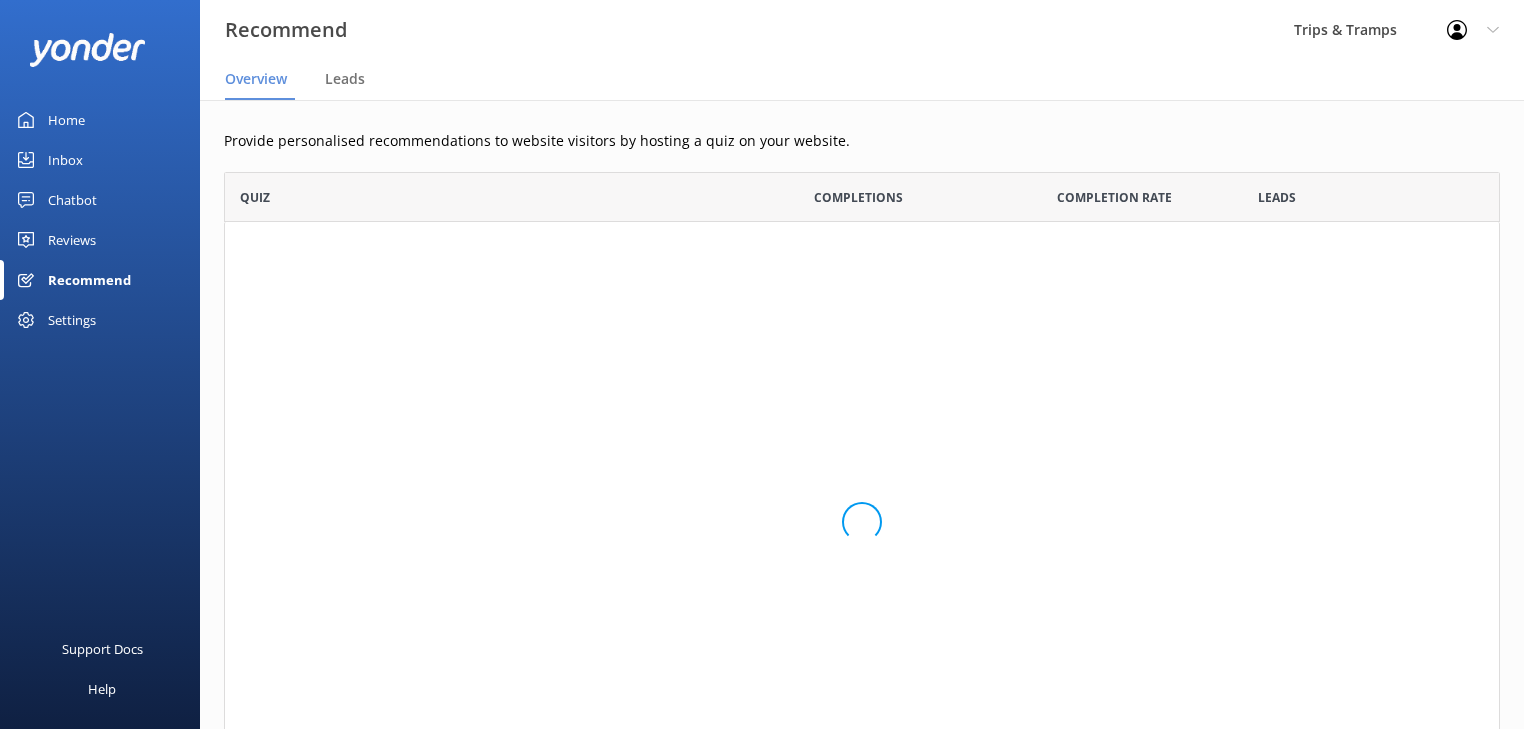 scroll, scrollTop: 13, scrollLeft: 12, axis: both 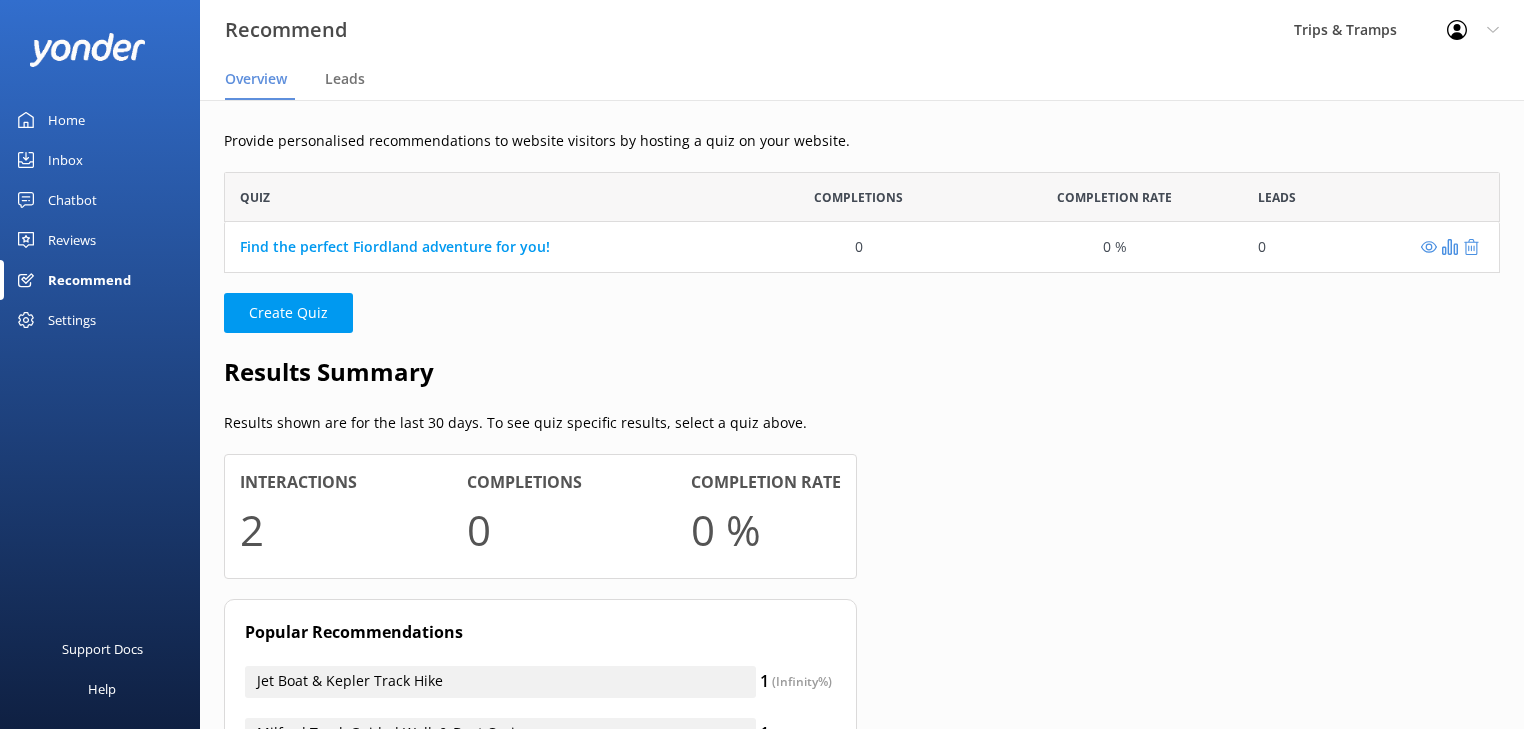 click on "Inbox" at bounding box center [65, 160] 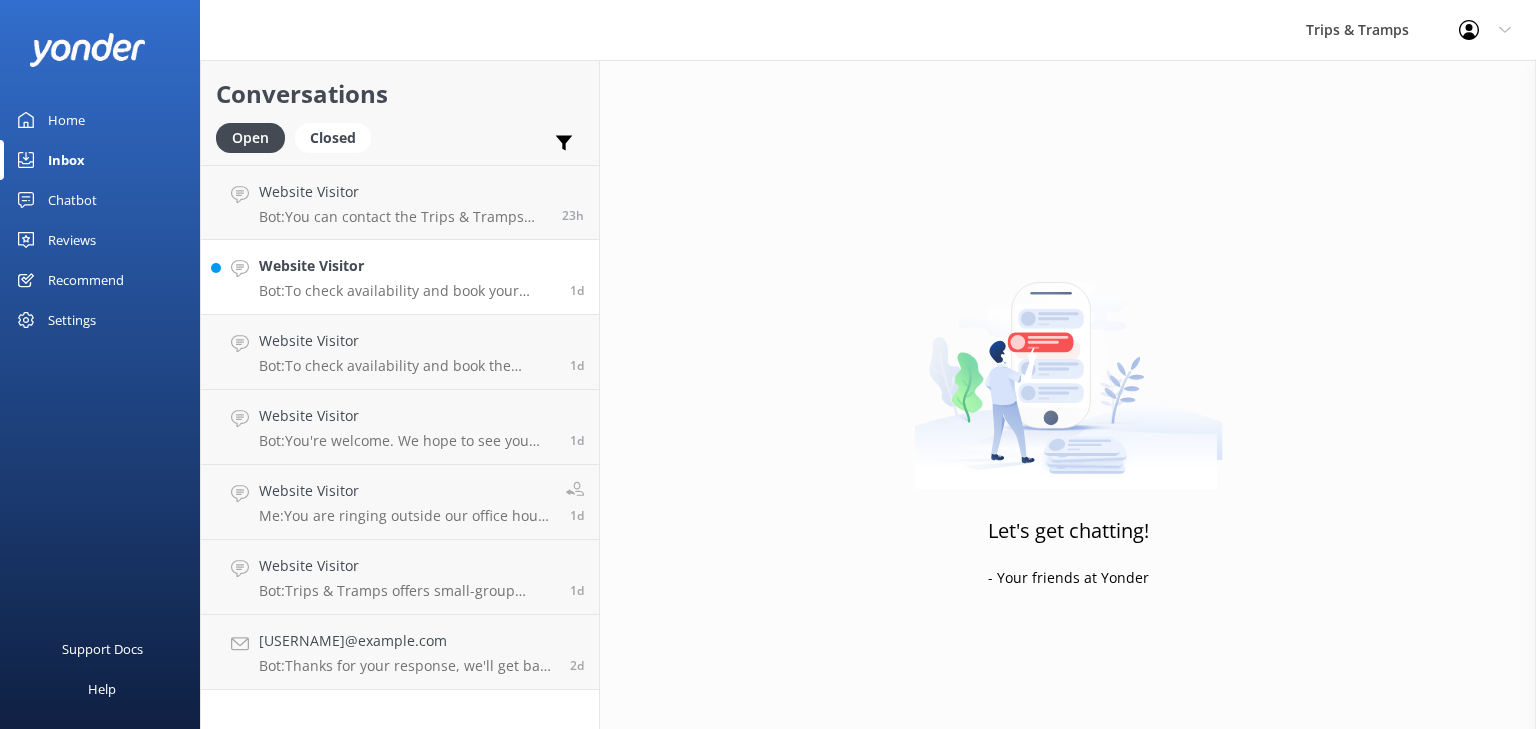 click on "Website Visitor Bot: To check availability and book your Trips & Tramps tour, please visit https://tripsandtramps.rezdy.com/catalog/151151/milford-sound. 1d" at bounding box center [407, 277] 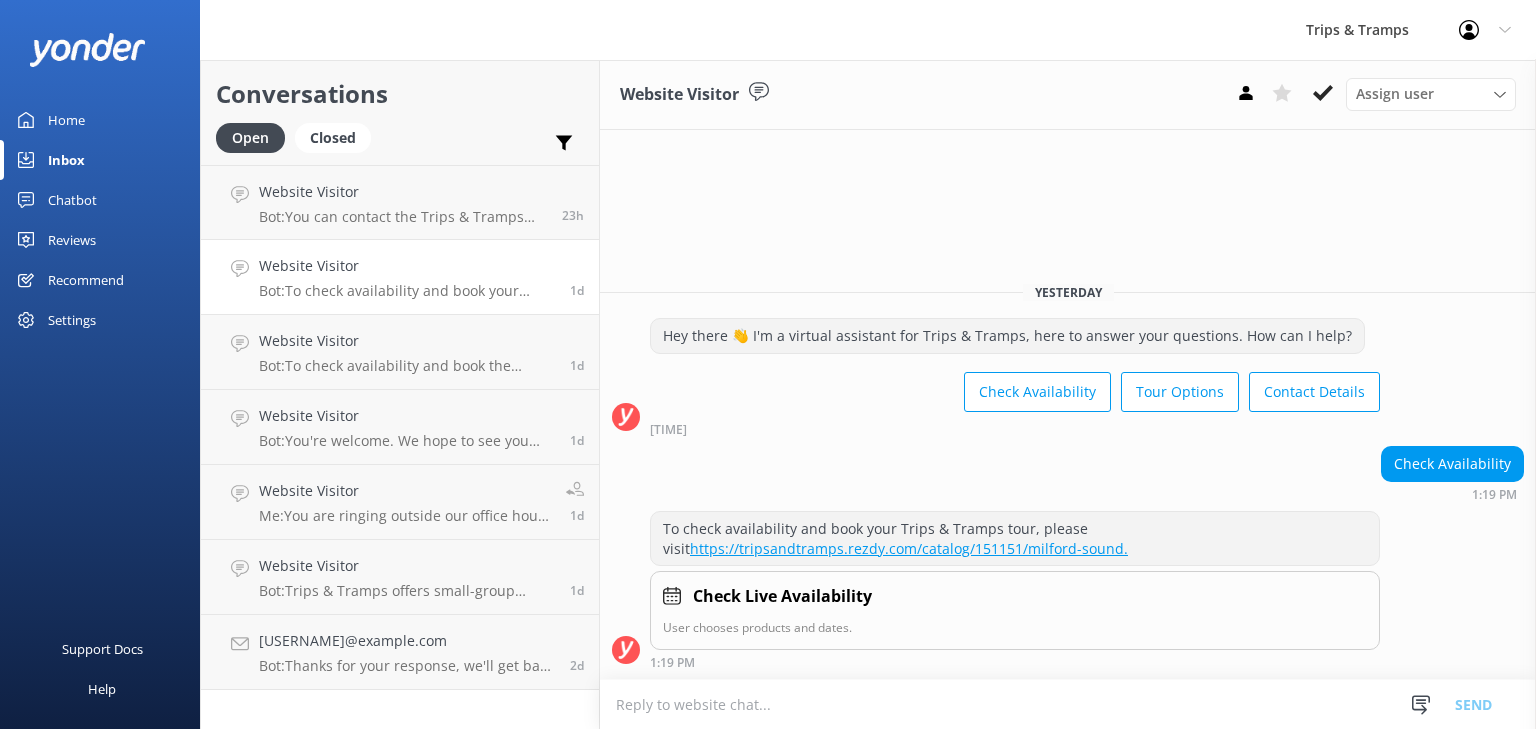 click on "Inbox" at bounding box center (66, 160) 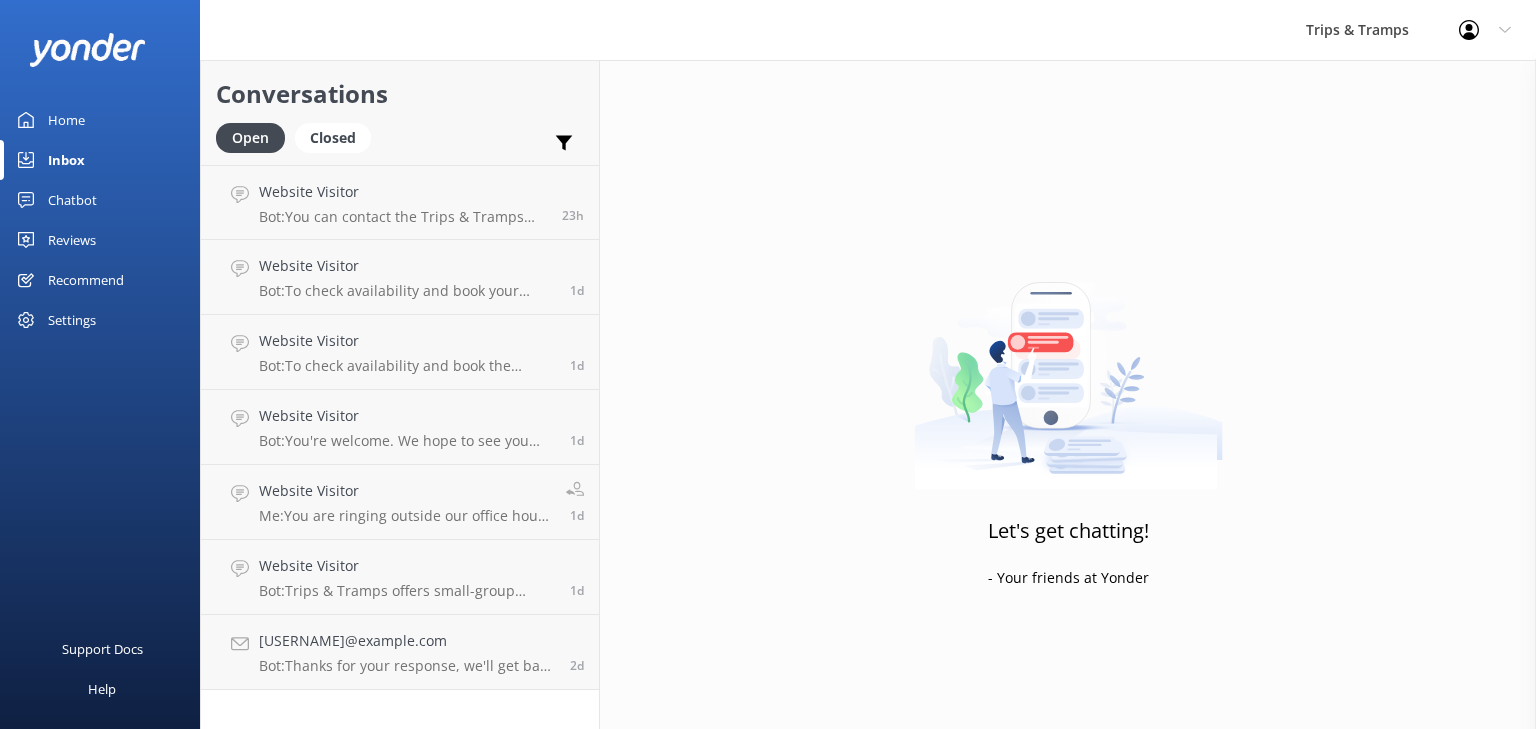click on "Home" at bounding box center [66, 120] 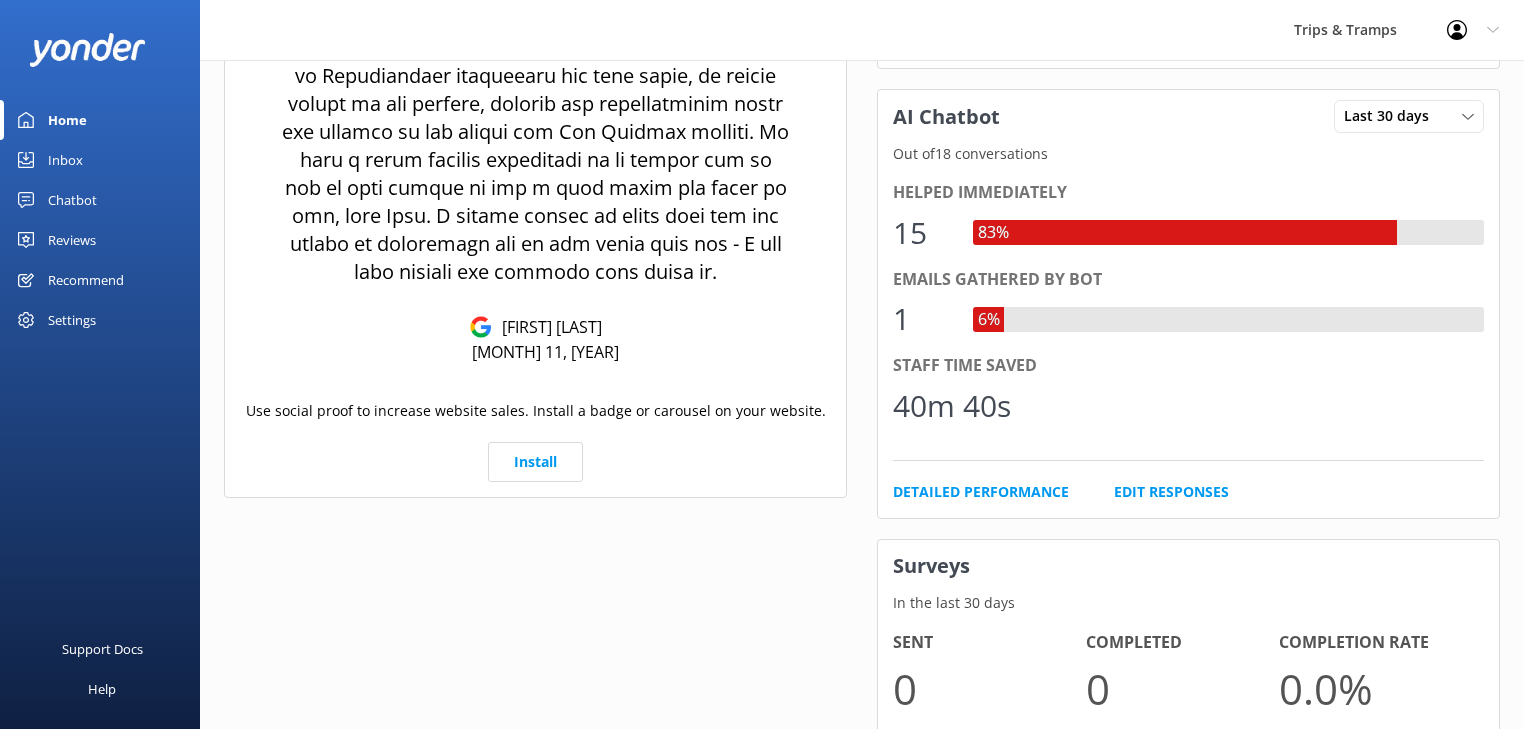 scroll, scrollTop: 880, scrollLeft: 0, axis: vertical 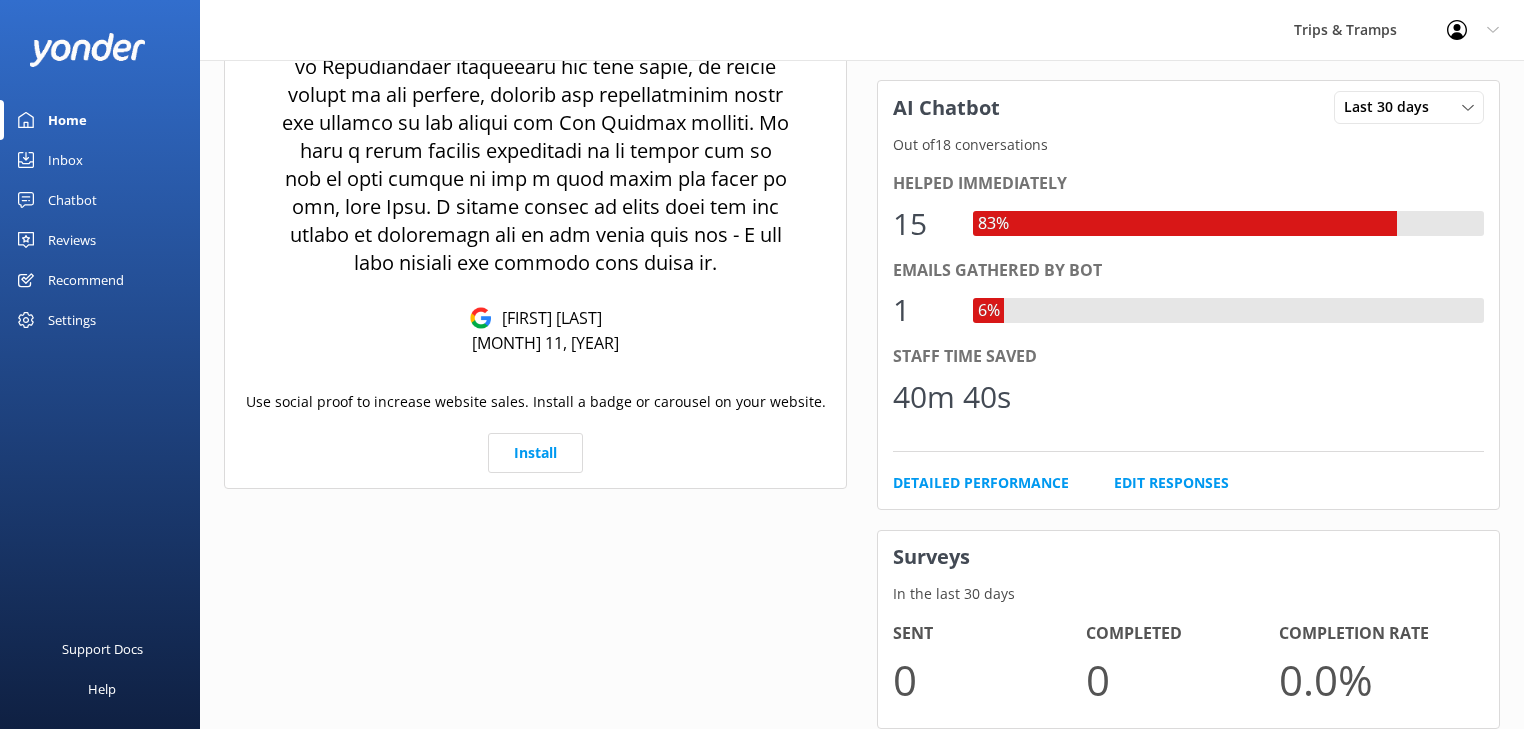 click on "Chatbot" at bounding box center [72, 200] 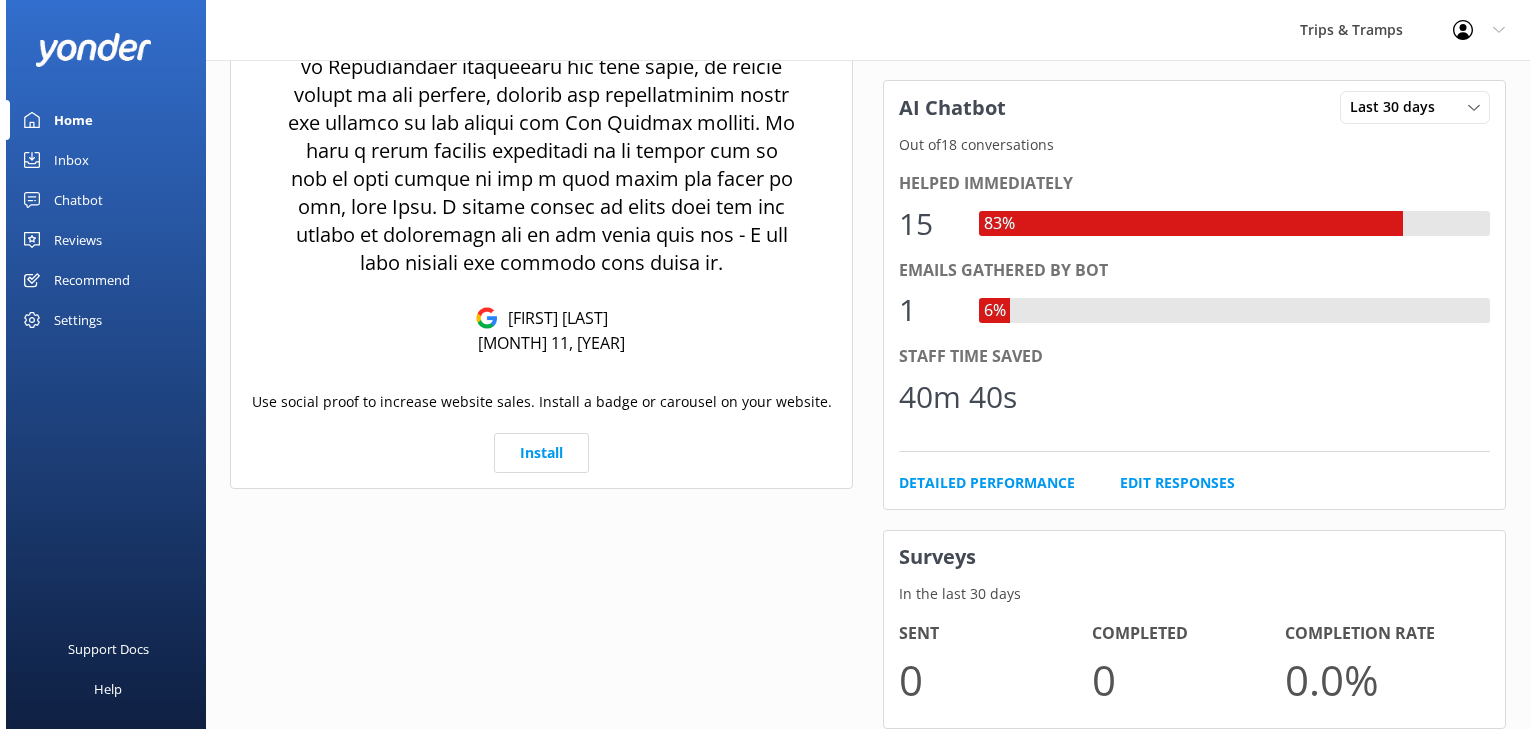 scroll, scrollTop: 0, scrollLeft: 0, axis: both 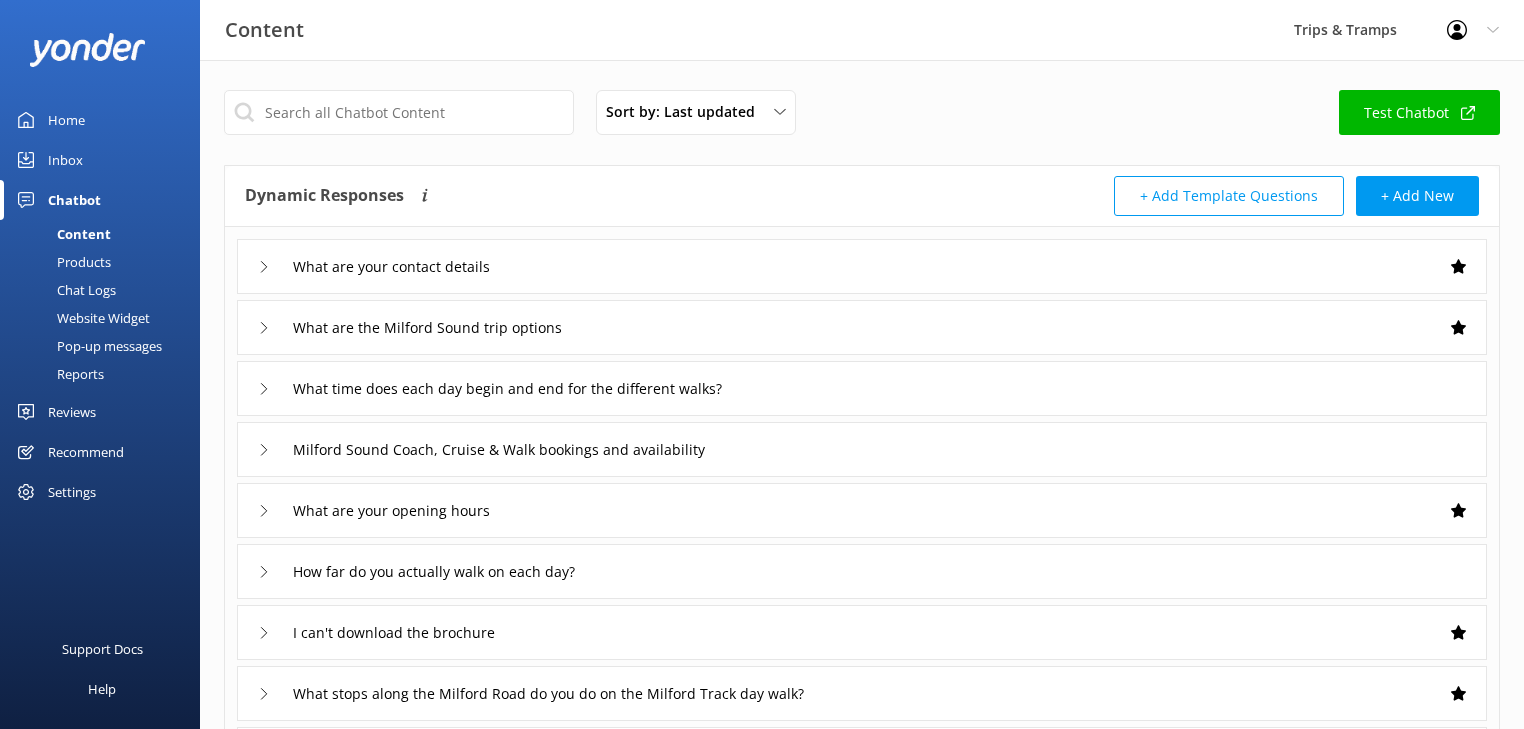 click on "Chat Logs" at bounding box center (64, 290) 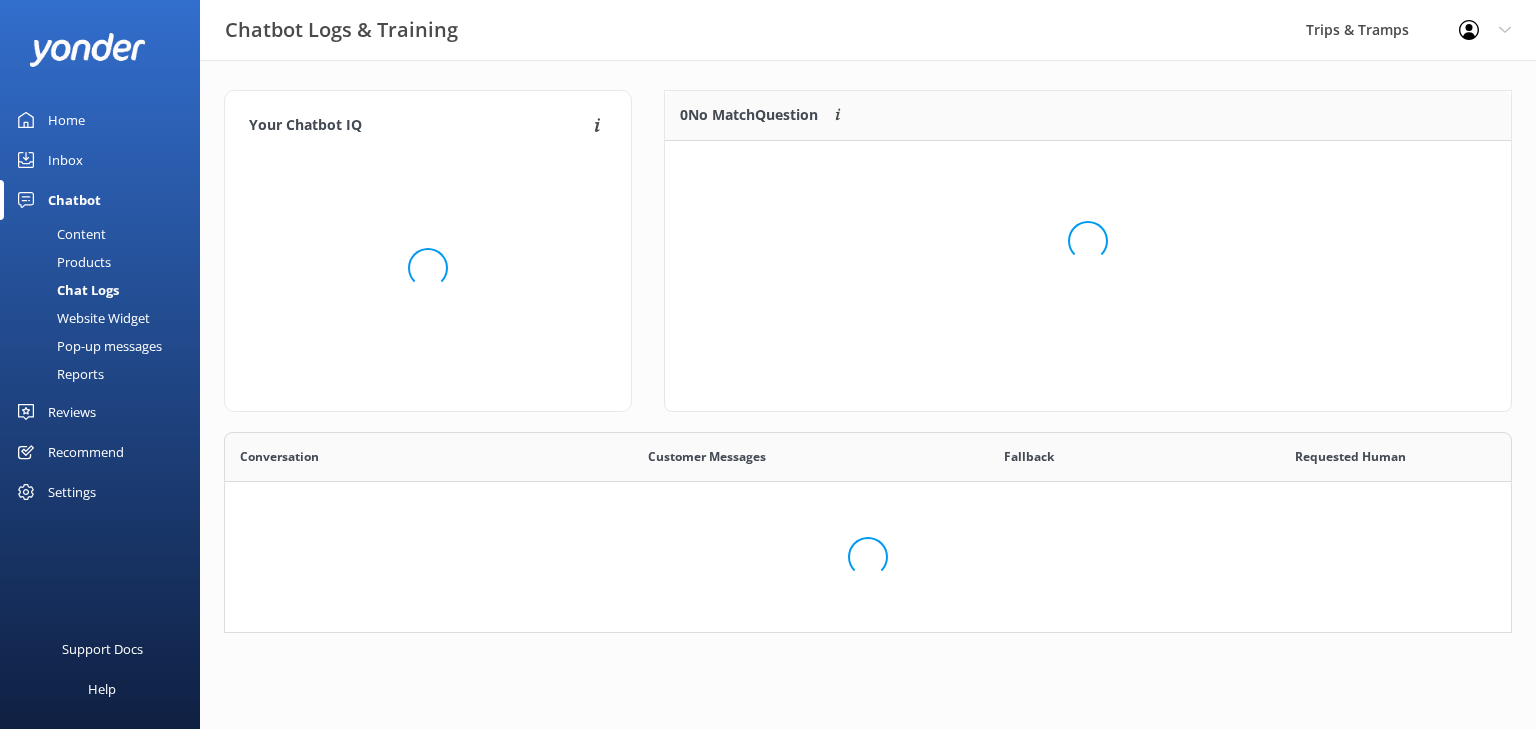 scroll, scrollTop: 12, scrollLeft: 12, axis: both 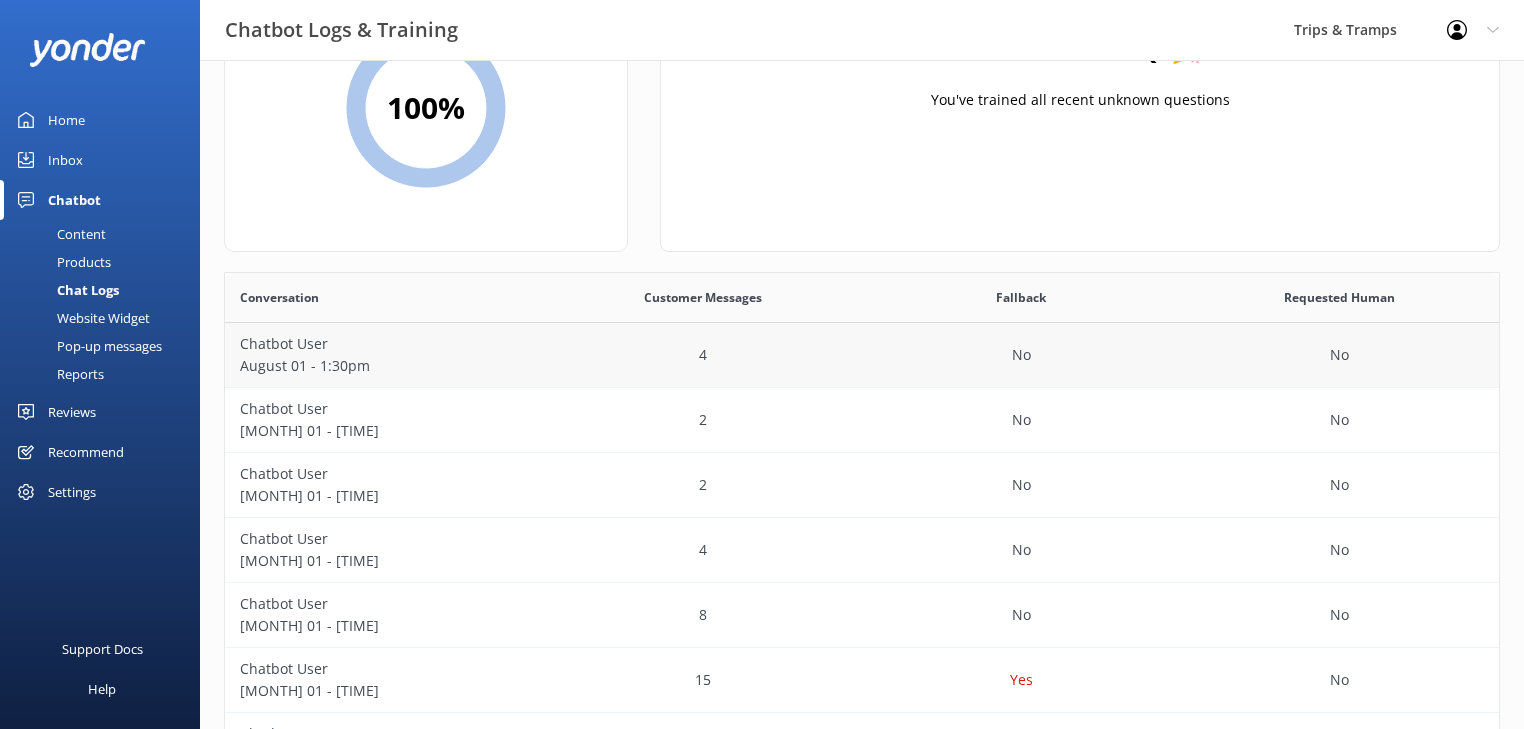 click on "Chatbot User" at bounding box center [384, 344] 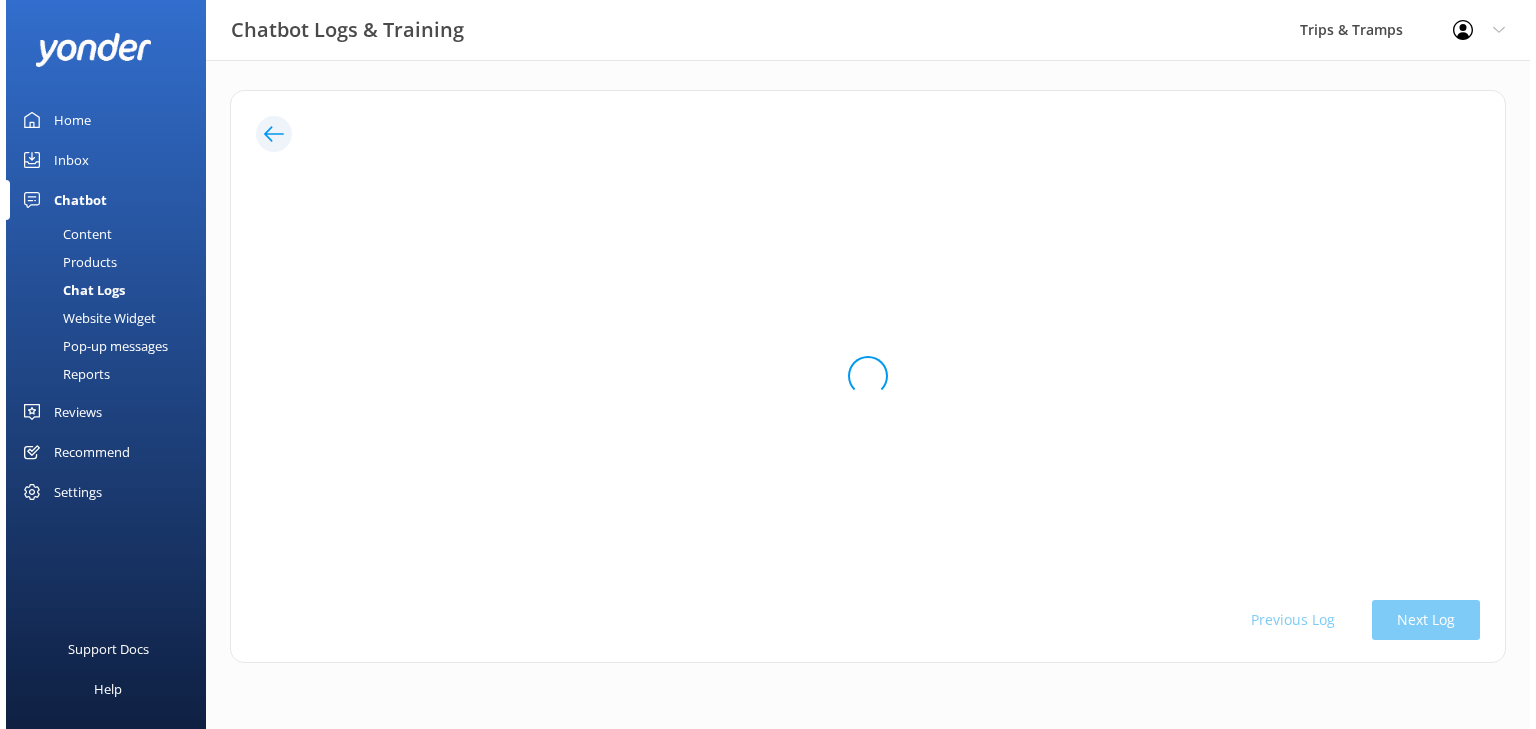 scroll, scrollTop: 0, scrollLeft: 0, axis: both 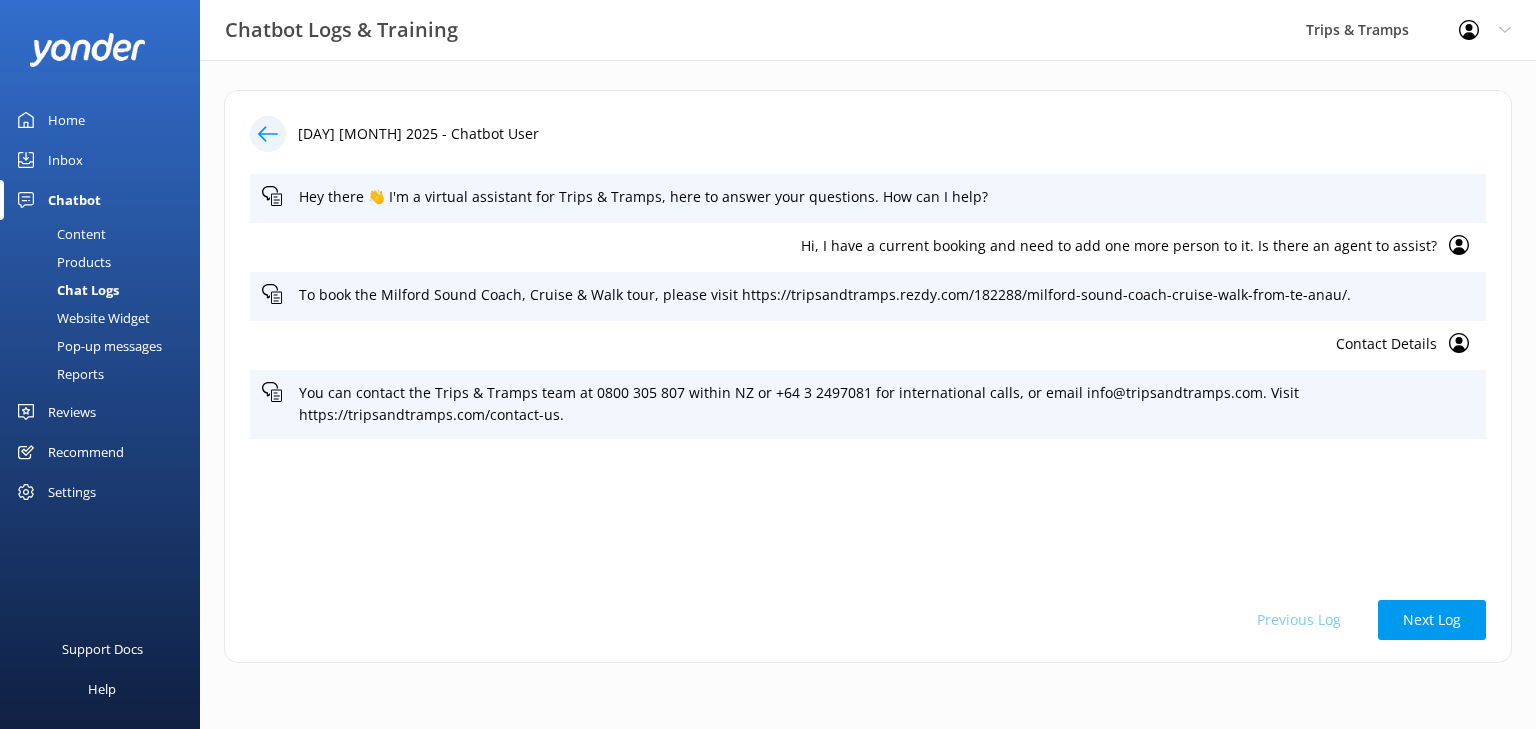 click 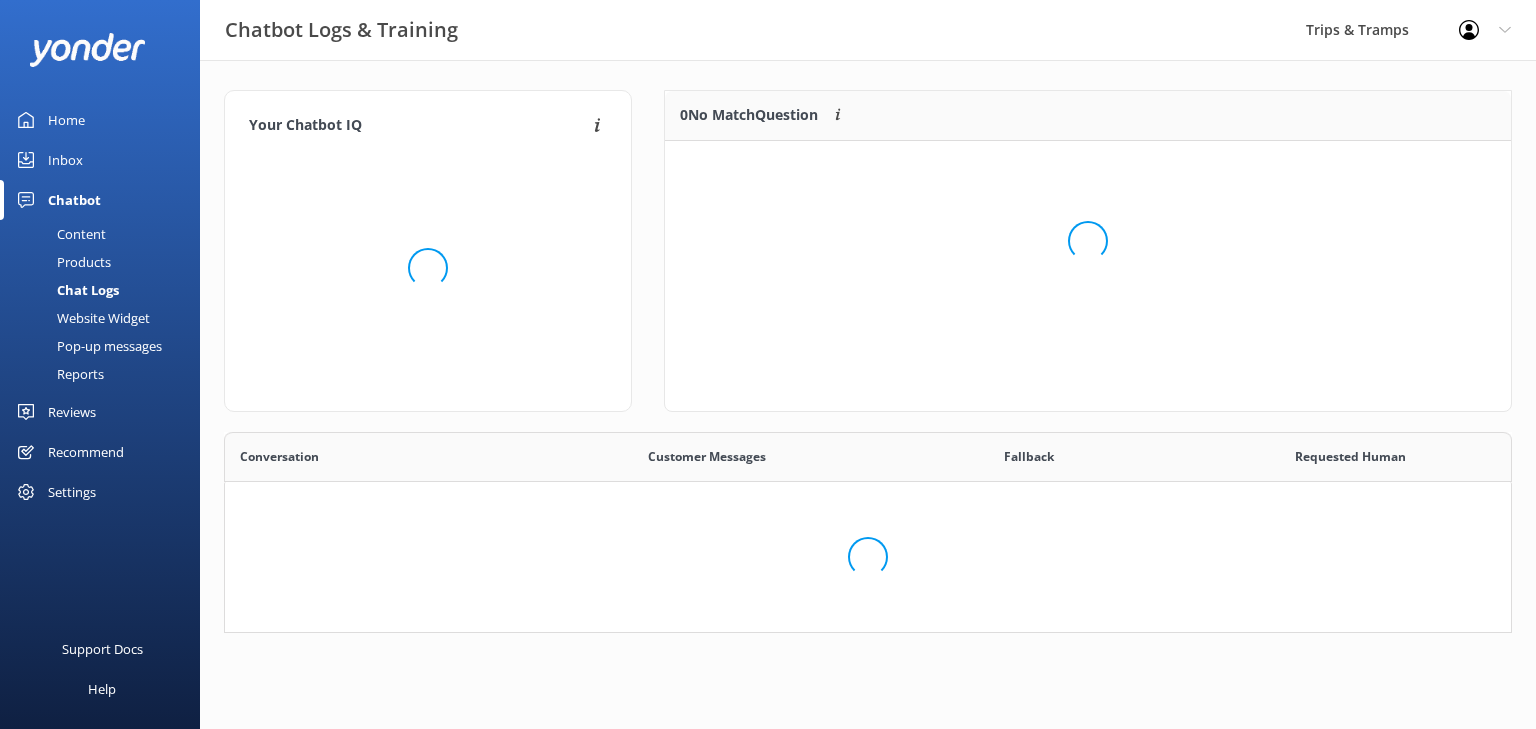 scroll, scrollTop: 12, scrollLeft: 12, axis: both 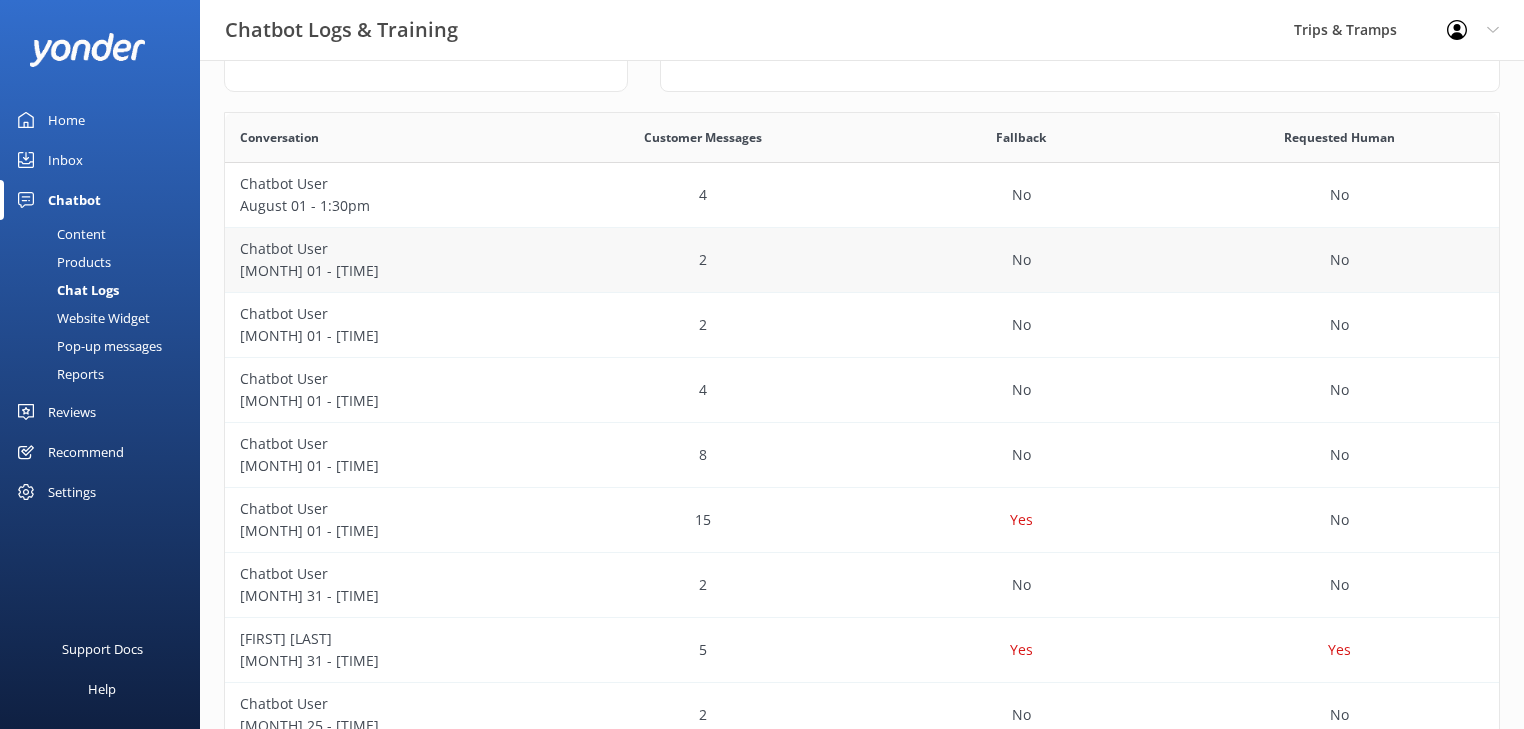 click on "[MONTH] 01 - [TIME]" at bounding box center (384, 271) 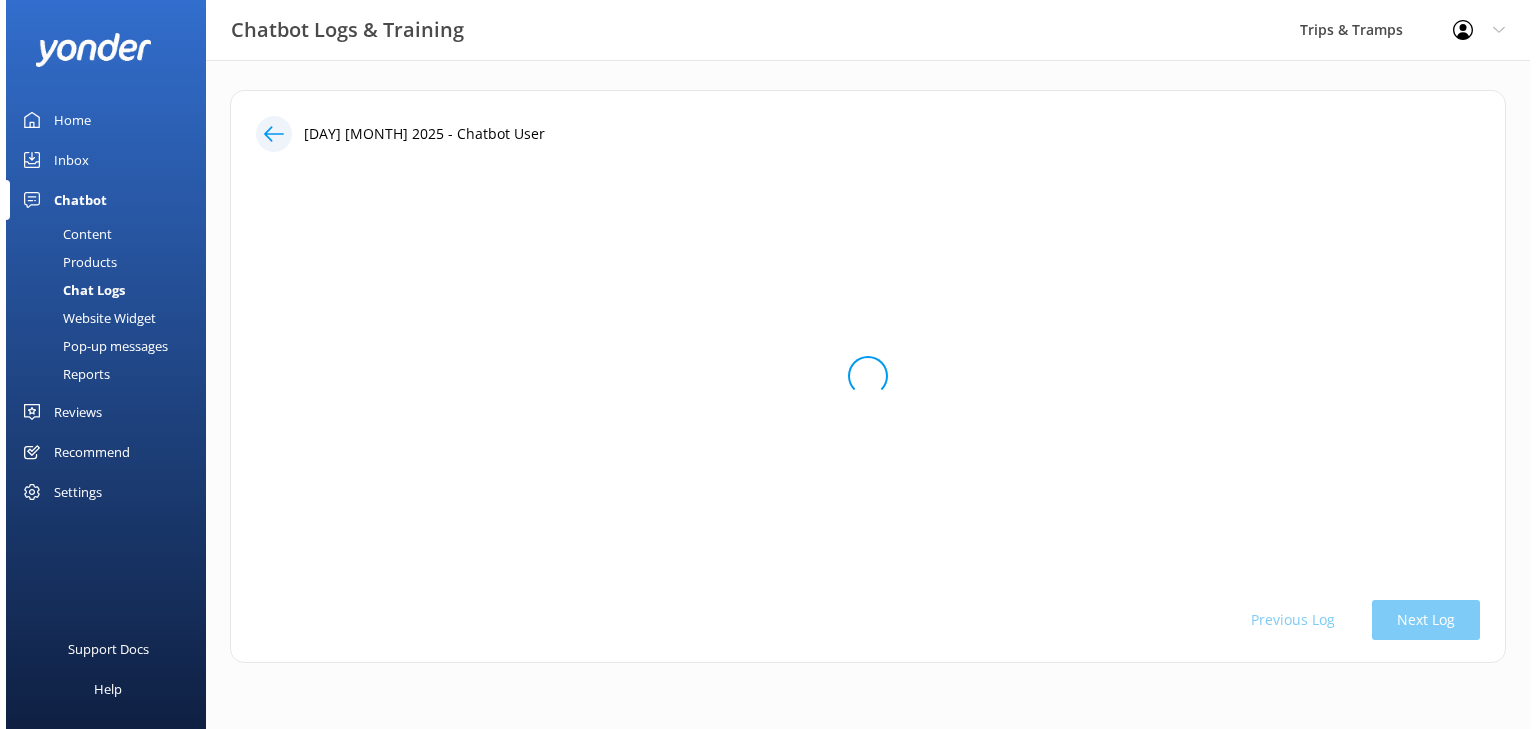 scroll, scrollTop: 0, scrollLeft: 0, axis: both 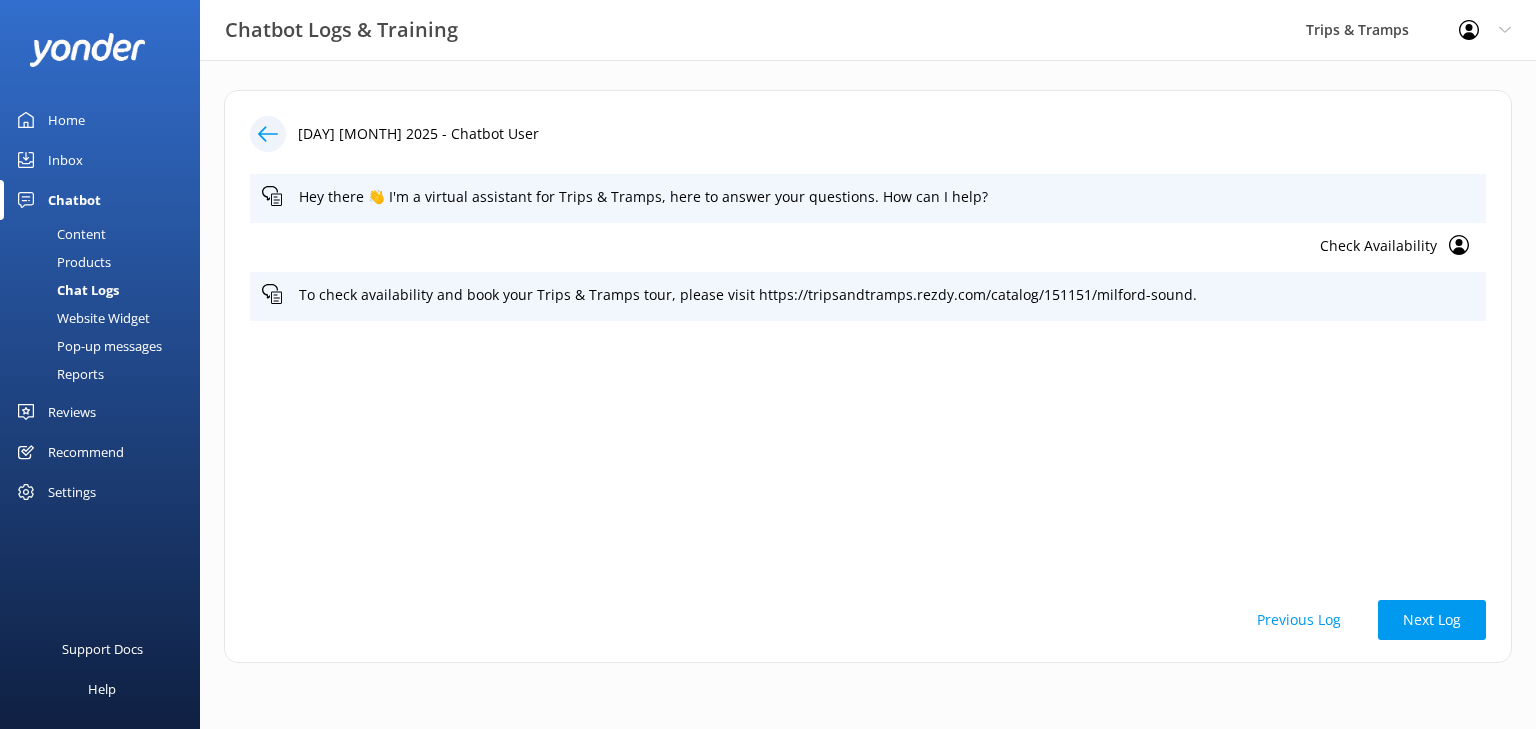 click 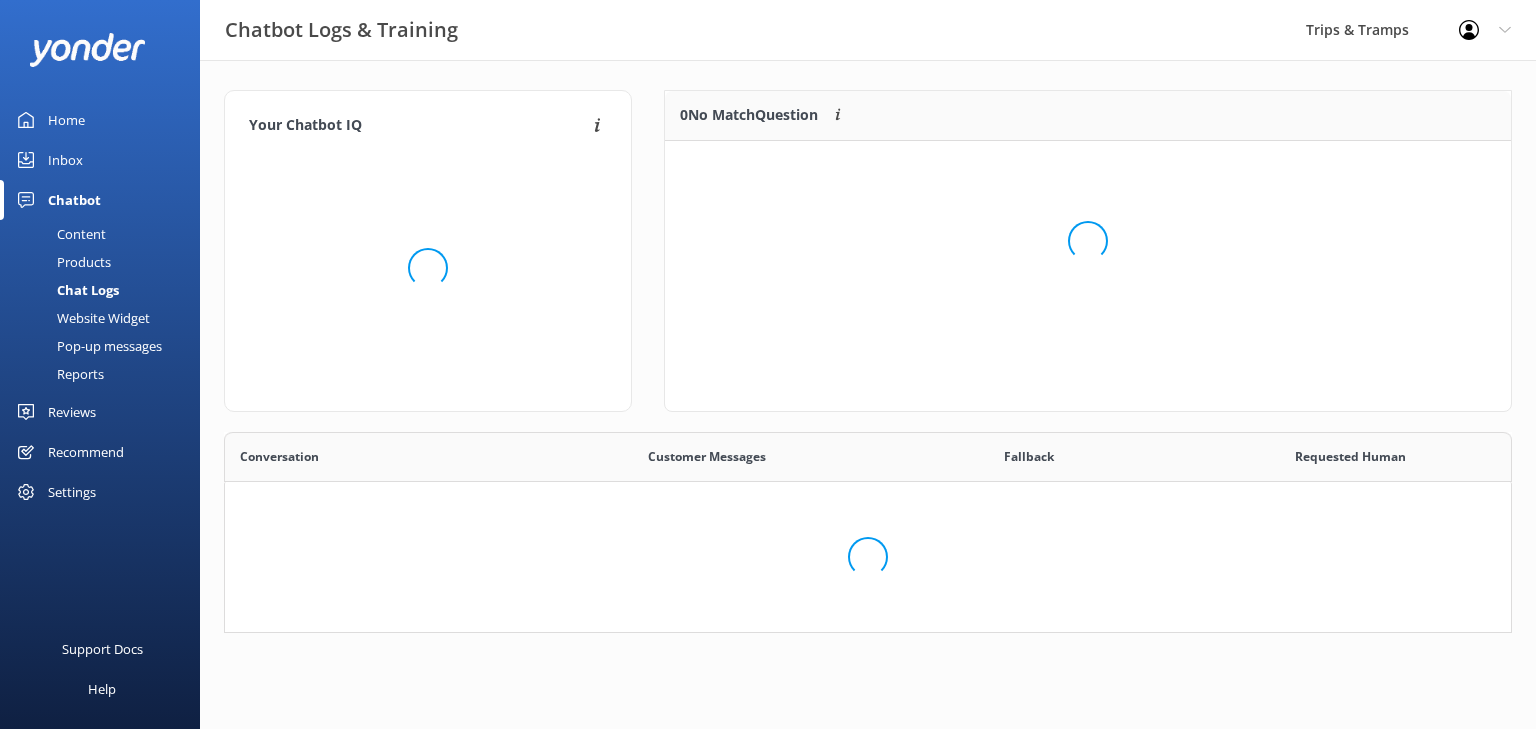 scroll, scrollTop: 12, scrollLeft: 12, axis: both 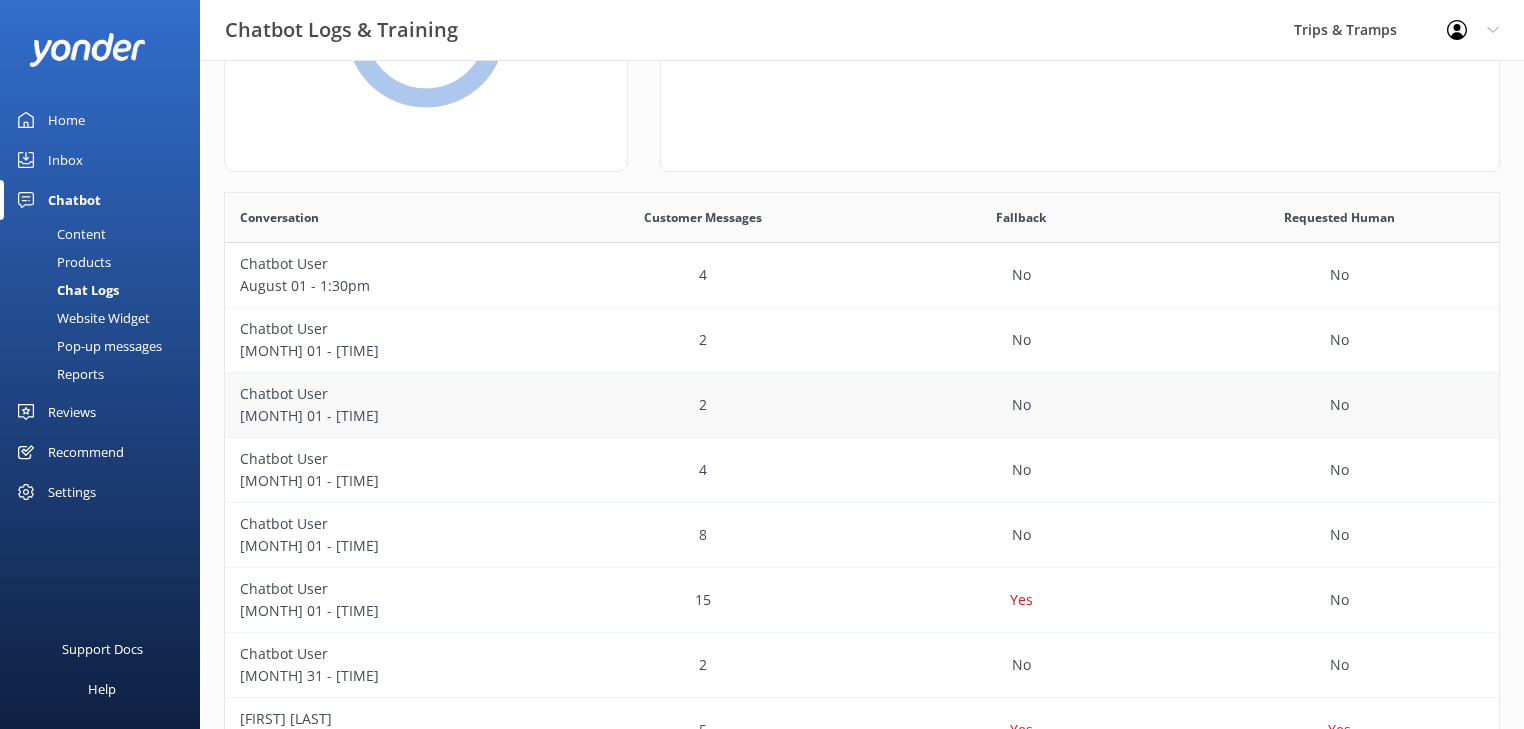 click on "Chatbot User [DATE] - [TIME]" at bounding box center [384, 405] 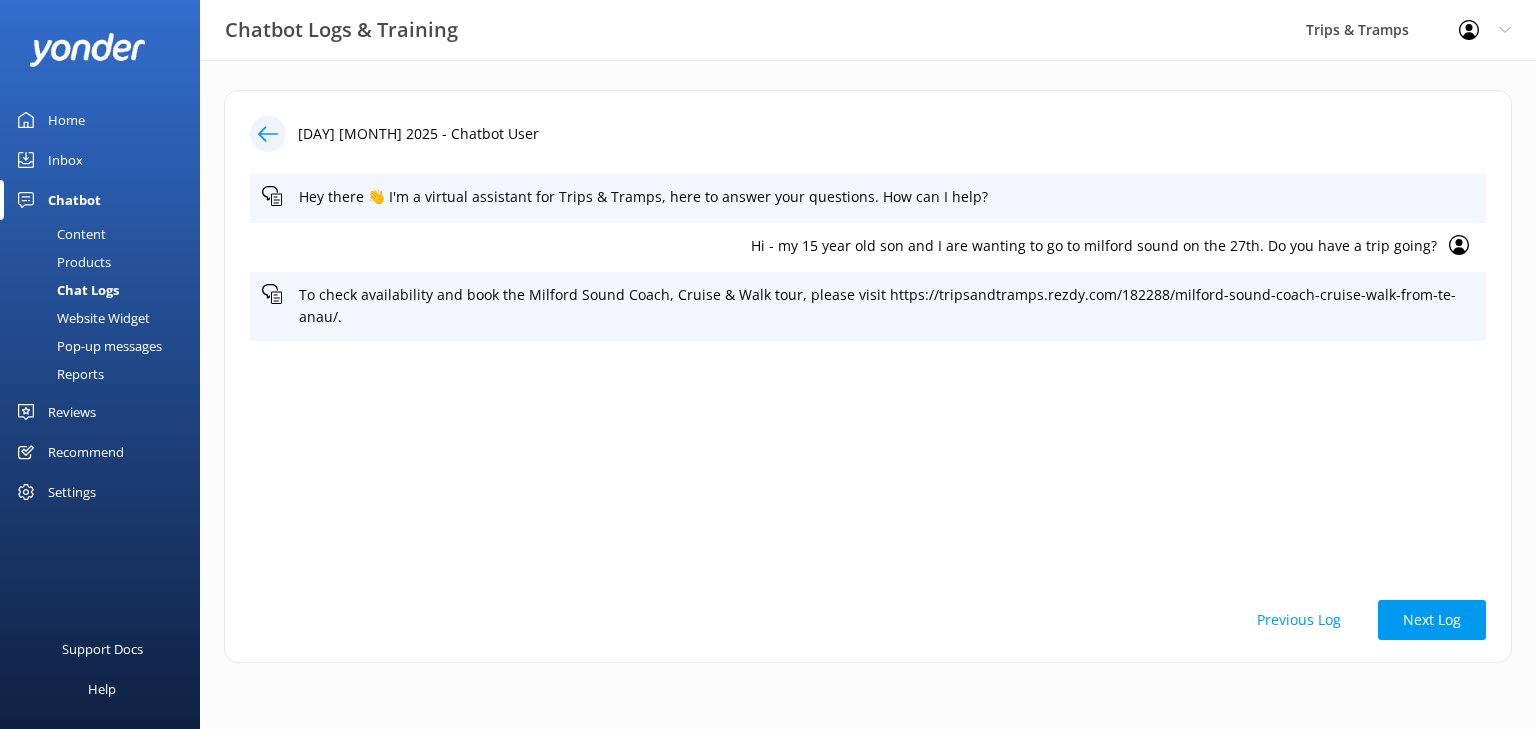 click 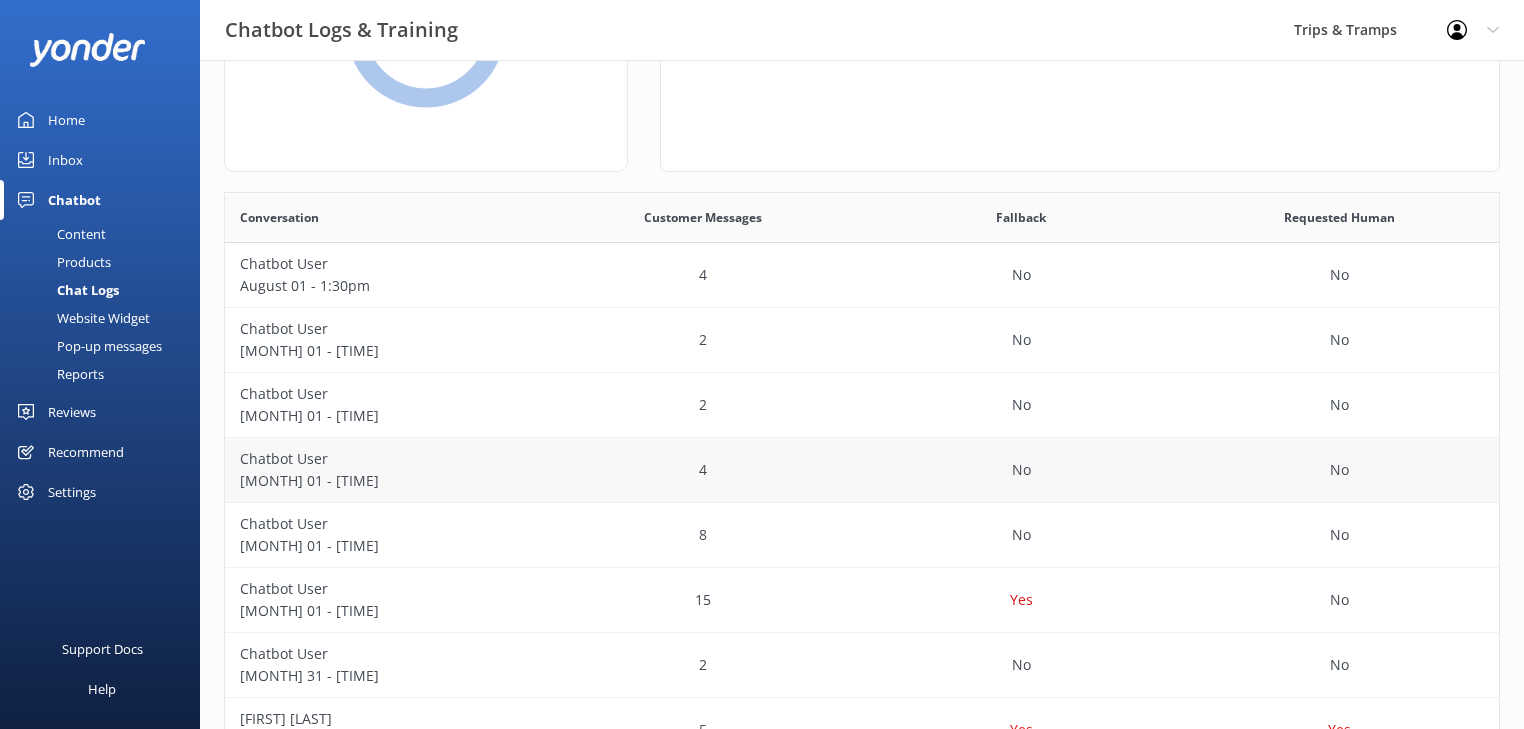 click on "4" at bounding box center [703, 470] 